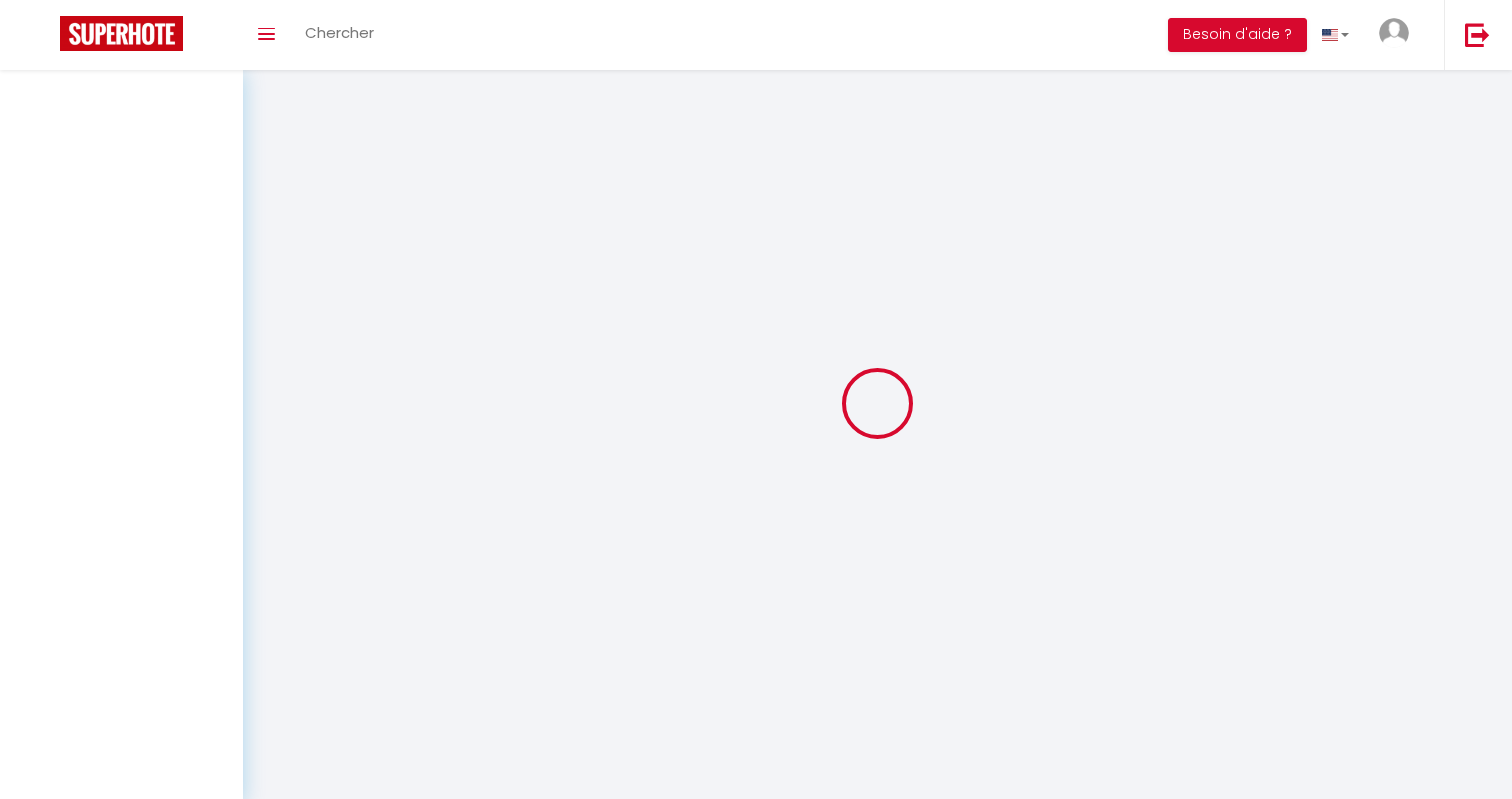 scroll, scrollTop: 0, scrollLeft: 0, axis: both 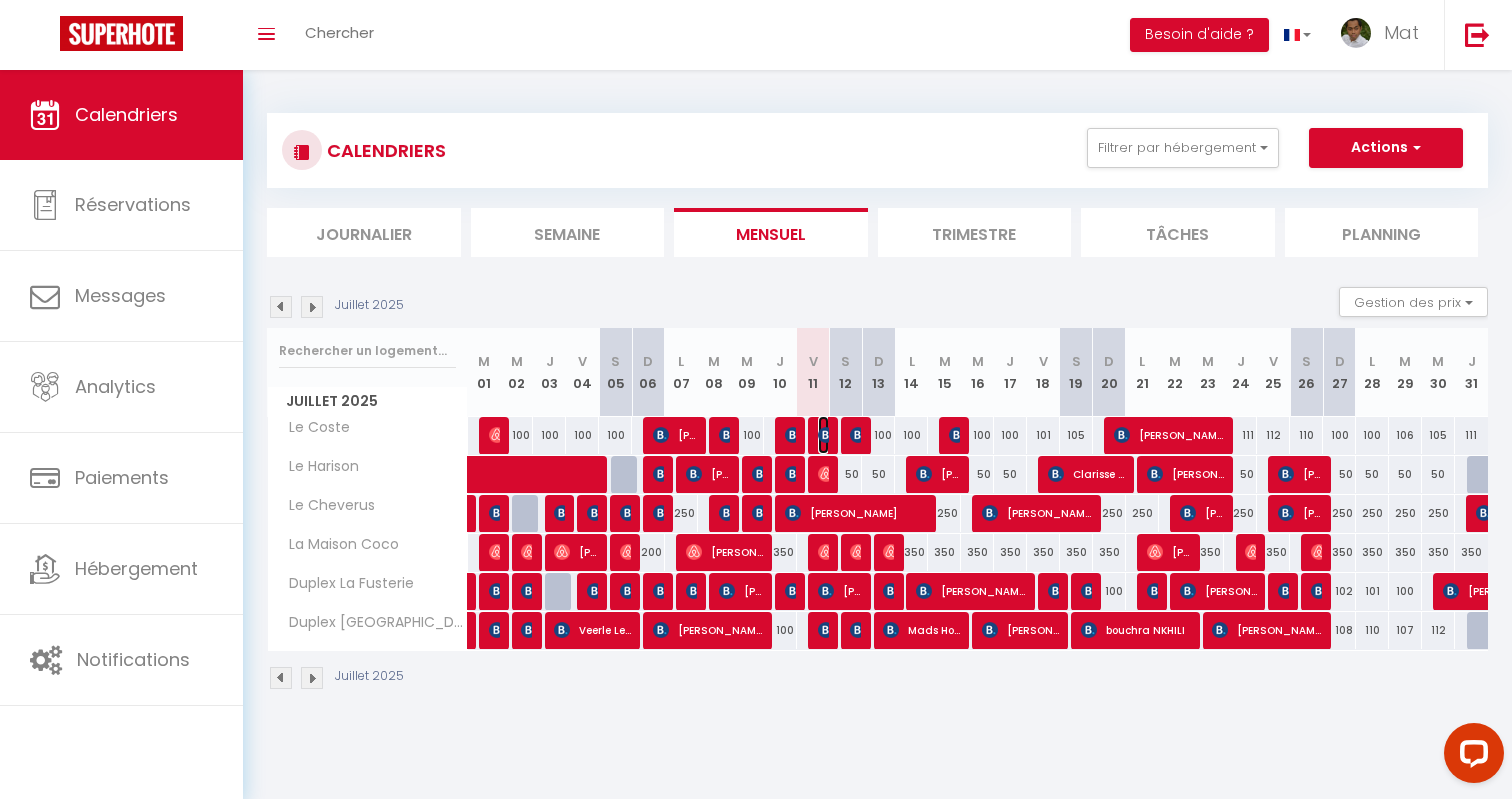 click at bounding box center (826, 435) 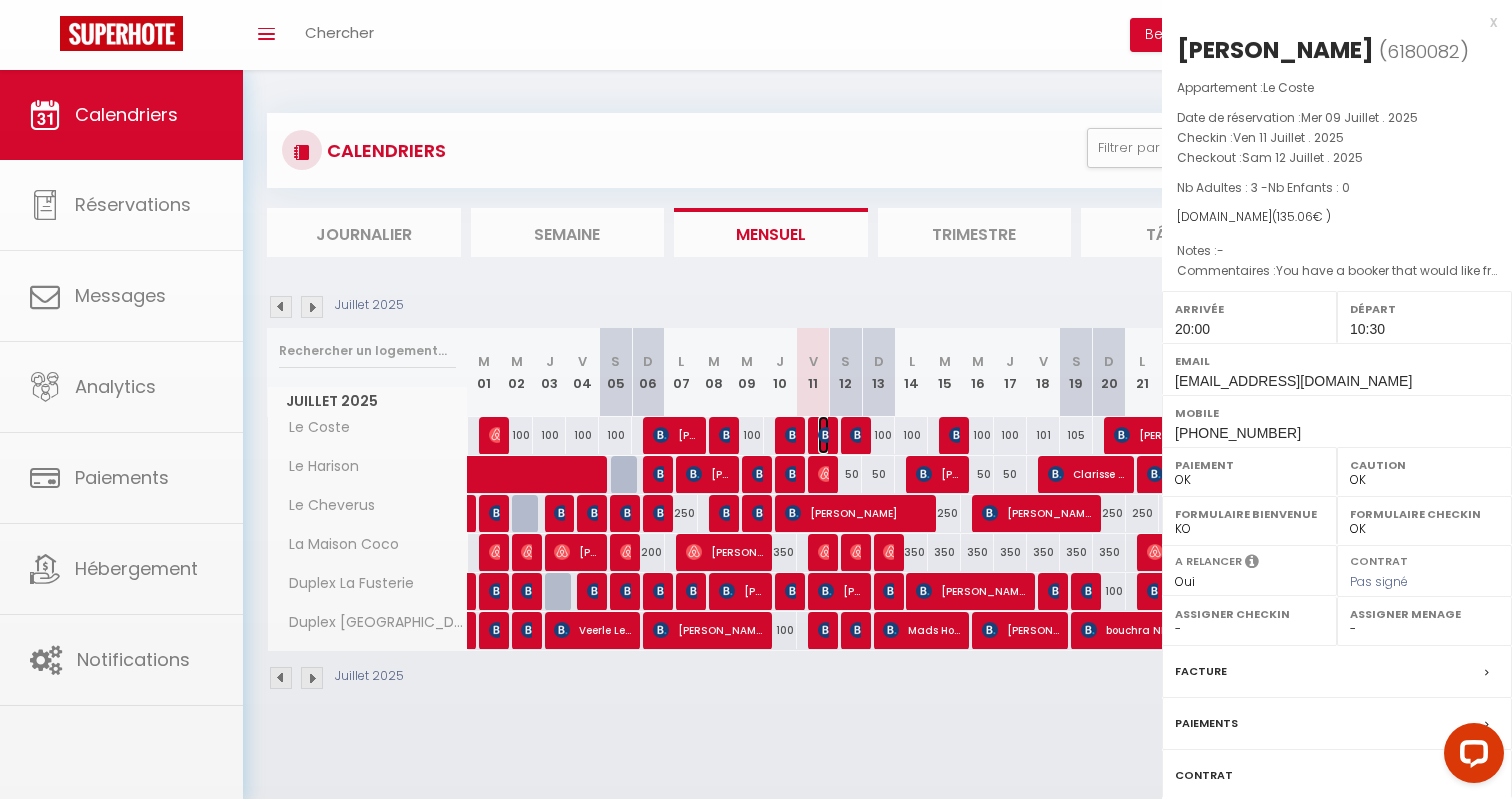 select on "32380" 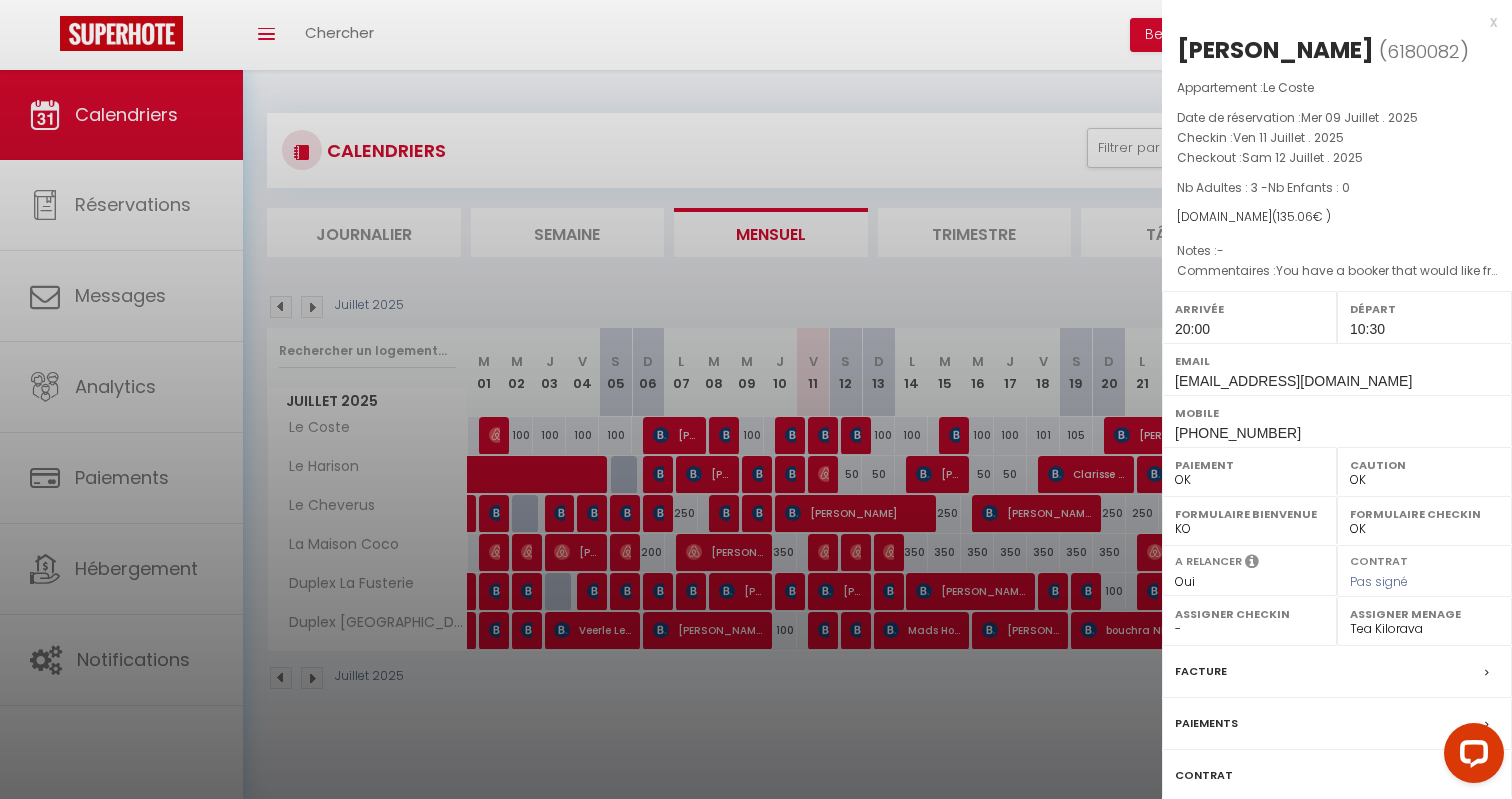 click at bounding box center [756, 399] 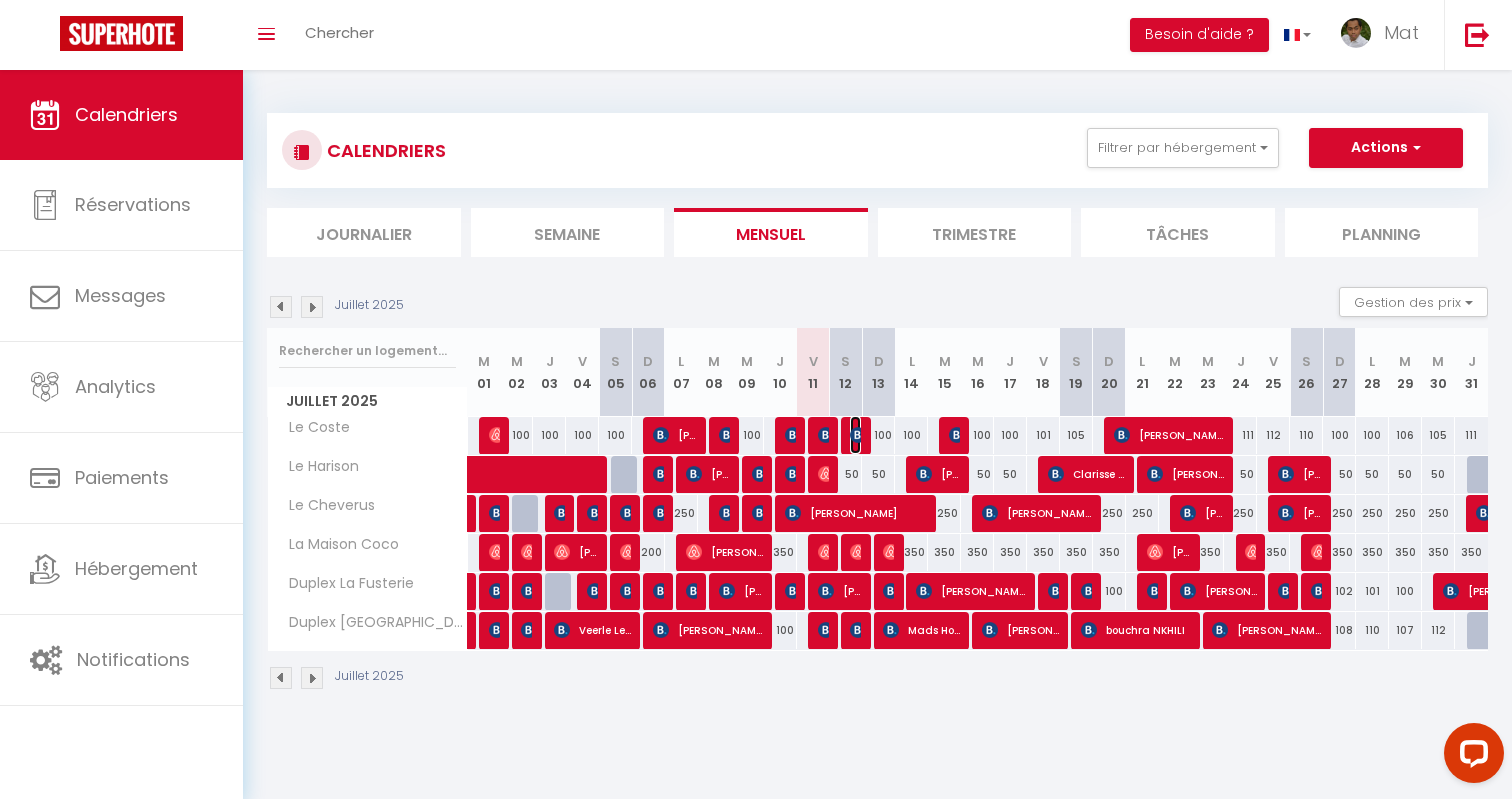 click at bounding box center [858, 435] 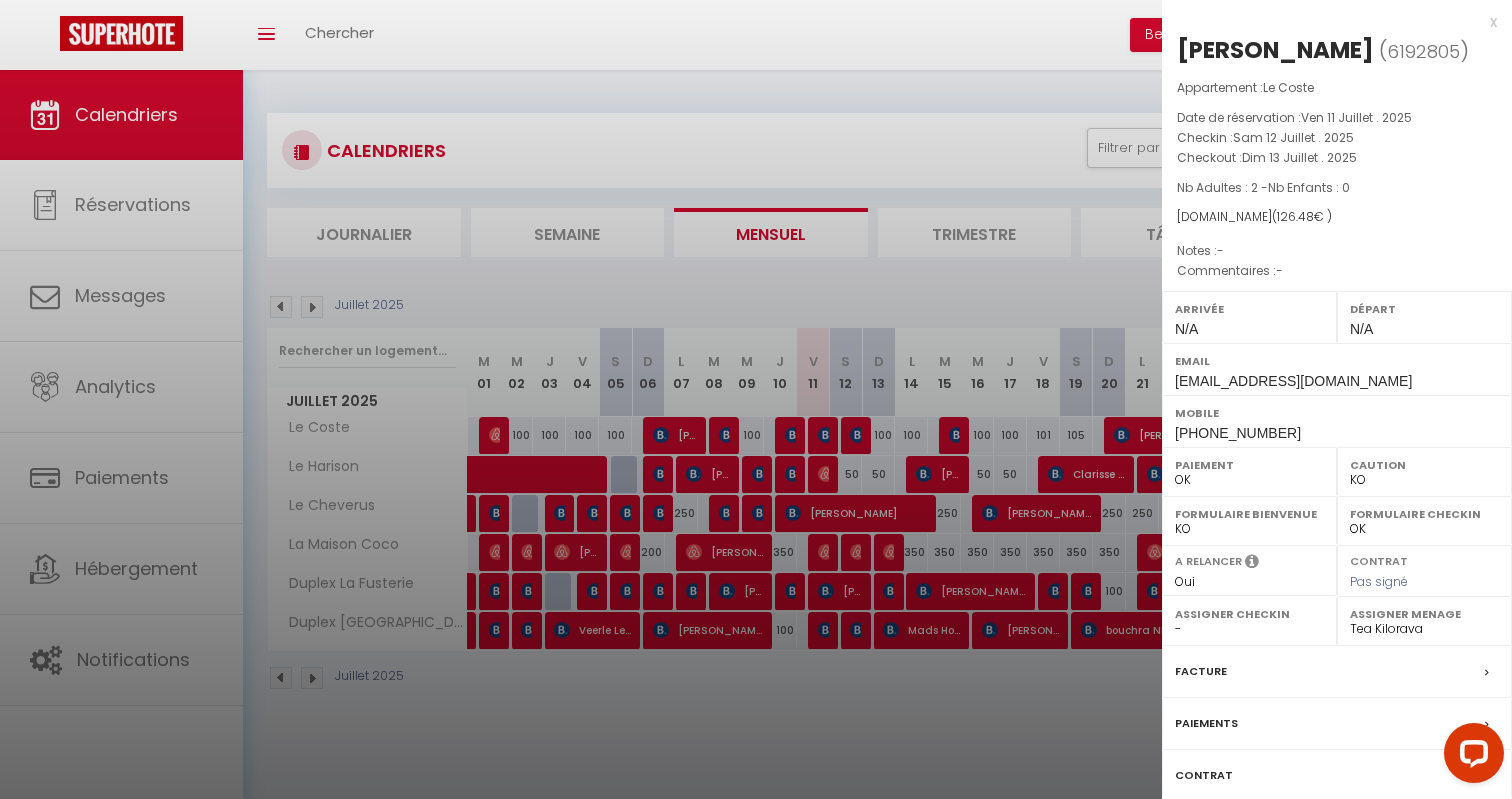 click on "Facture" at bounding box center [1201, 671] 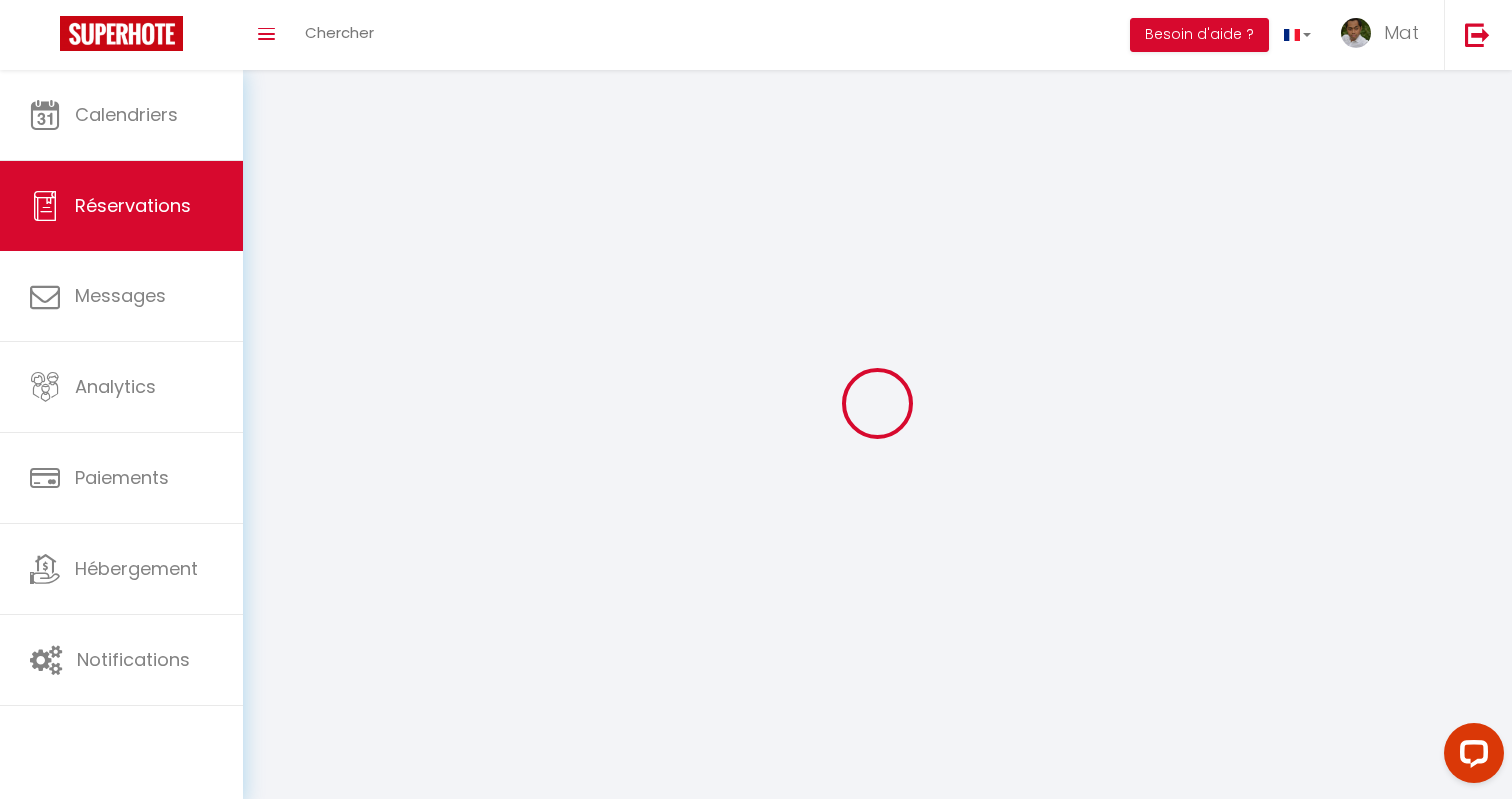 select 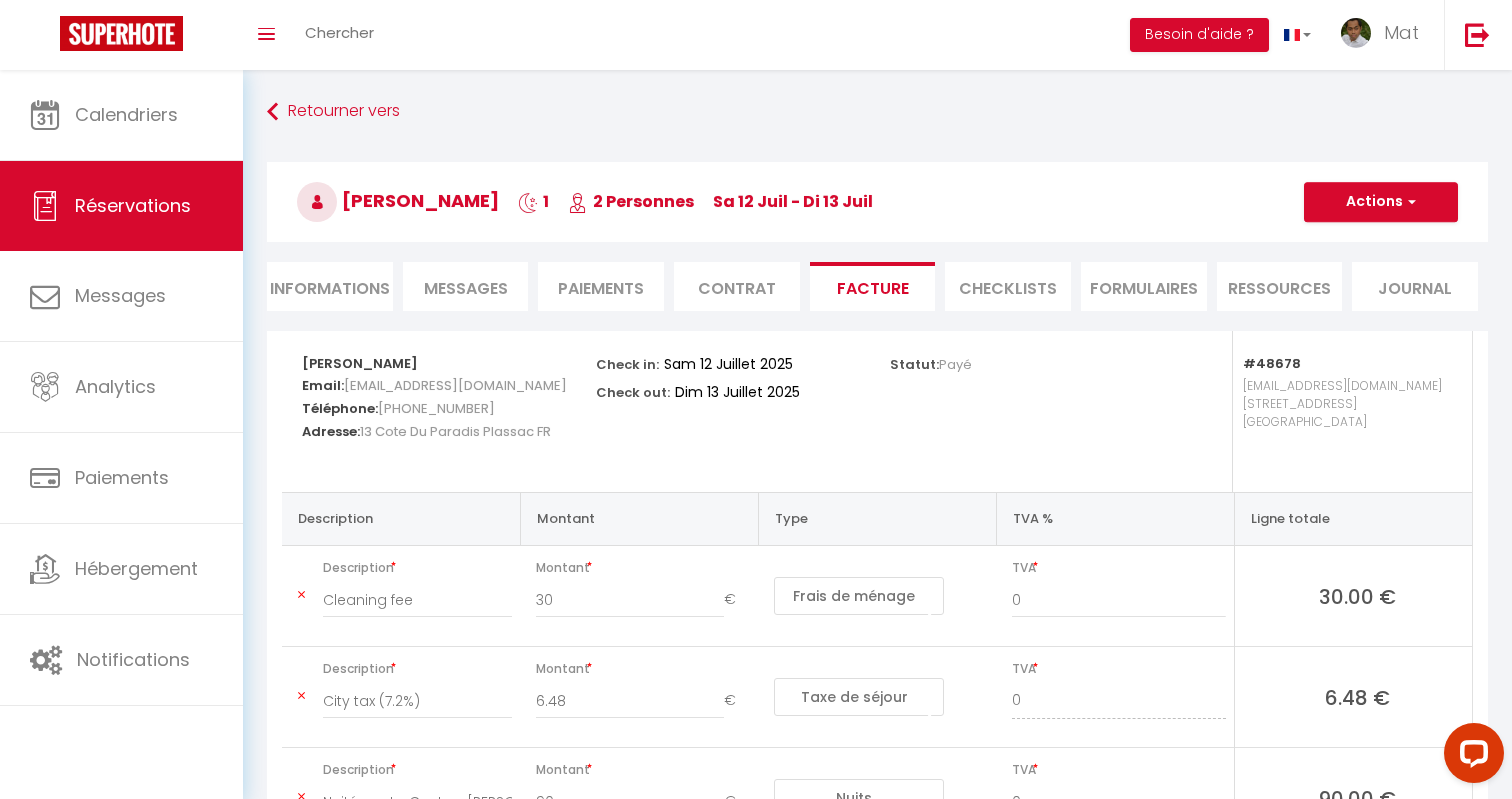 click on "Messages" at bounding box center [466, 286] 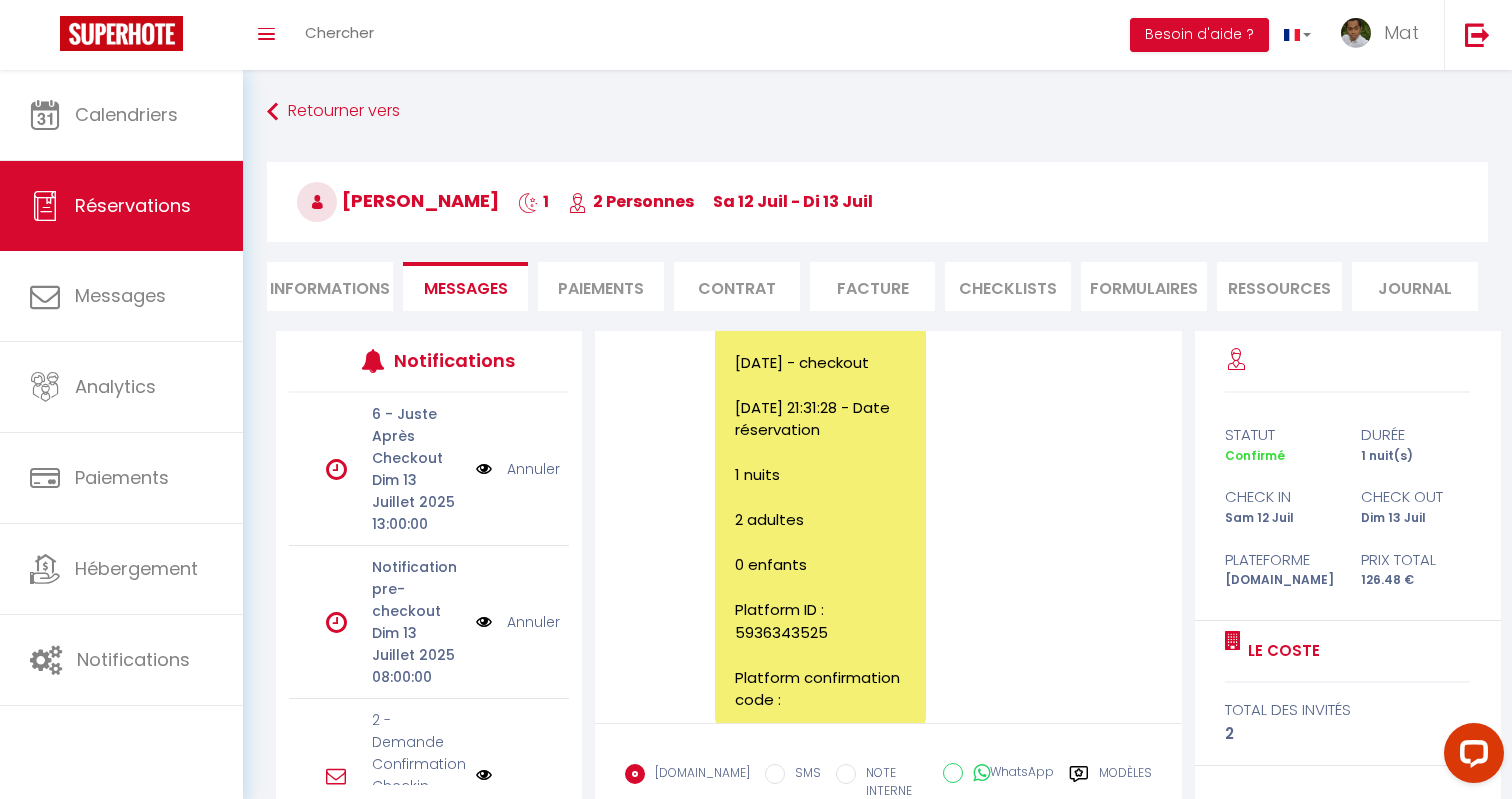 scroll, scrollTop: 1173, scrollLeft: 0, axis: vertical 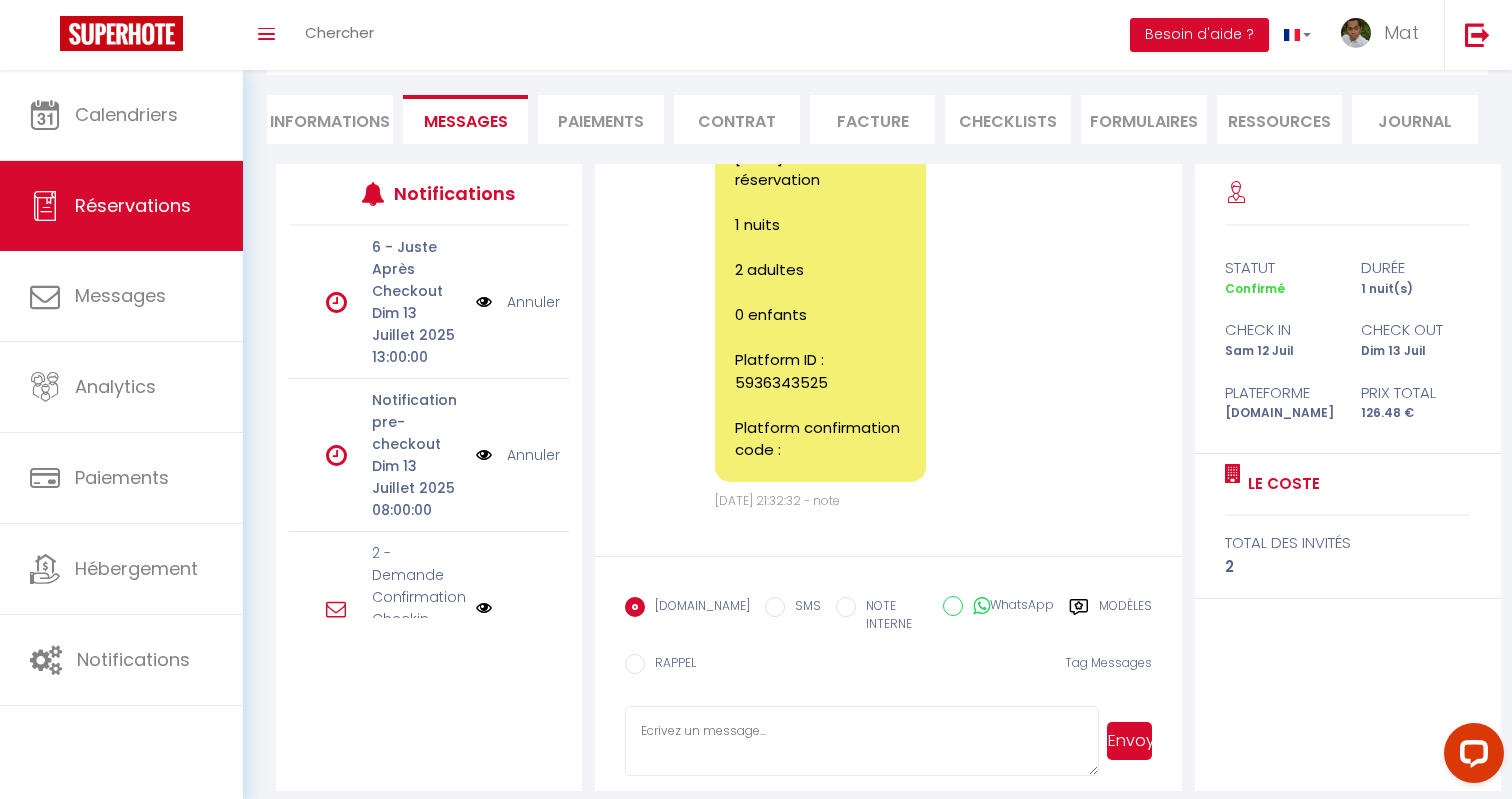 click on "[DOMAIN_NAME]     SMS     NOTE INTERNE       WhatsApp     Modèles" at bounding box center [888, 616] 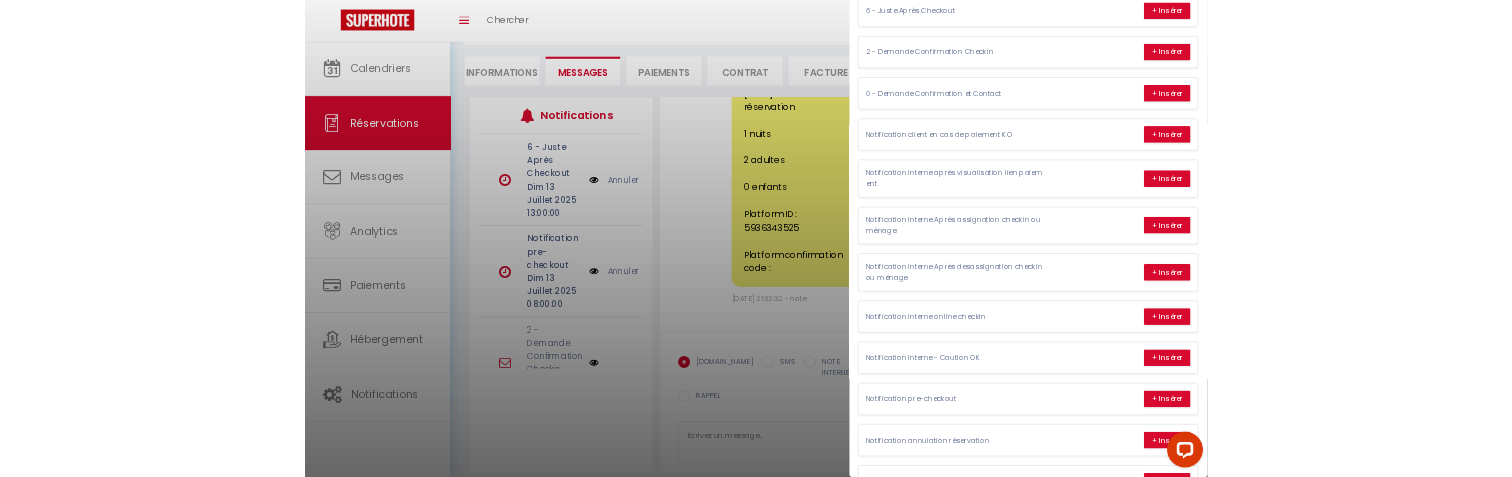 scroll, scrollTop: 351, scrollLeft: 0, axis: vertical 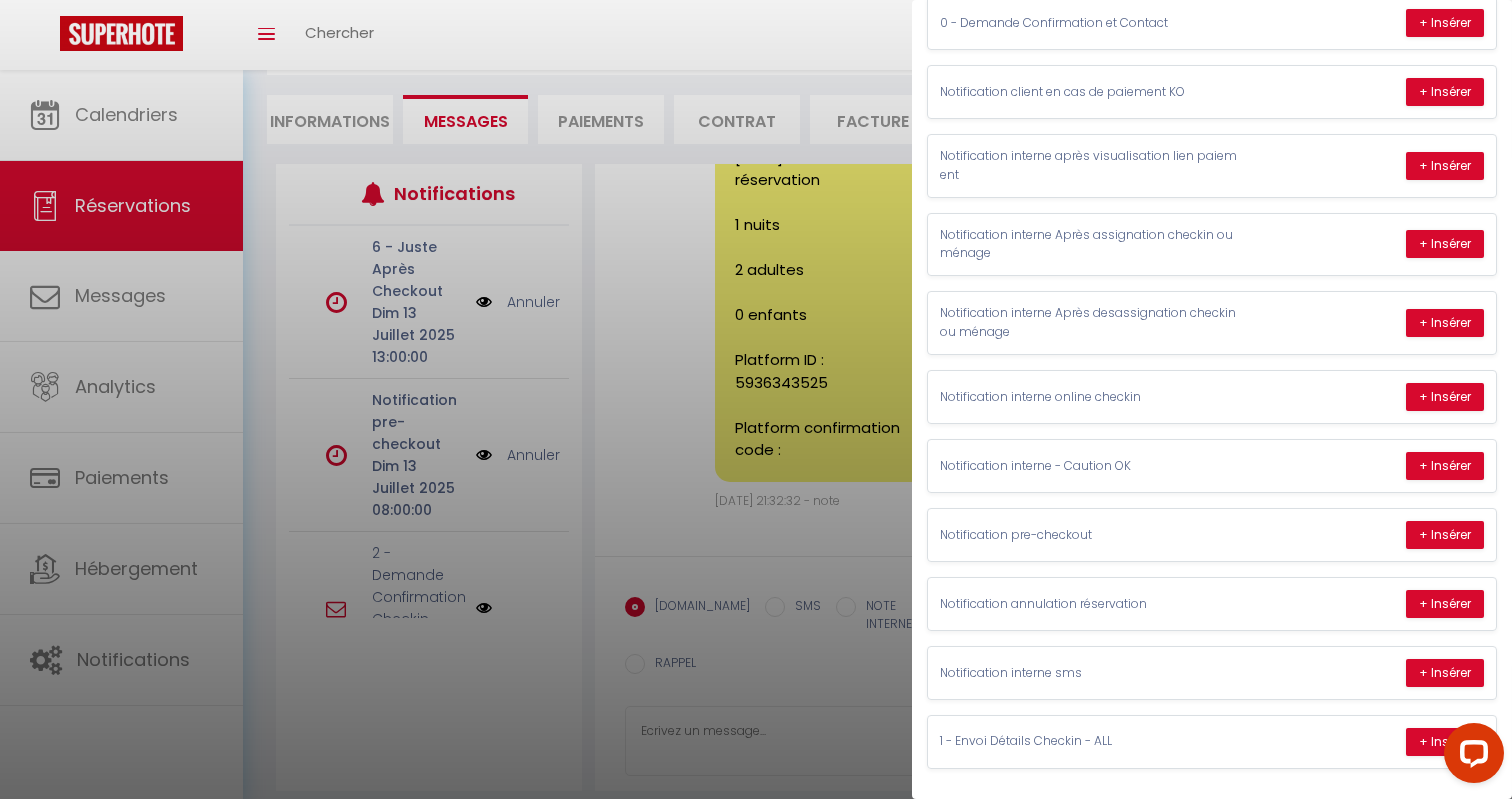 click at bounding box center [1470, 757] 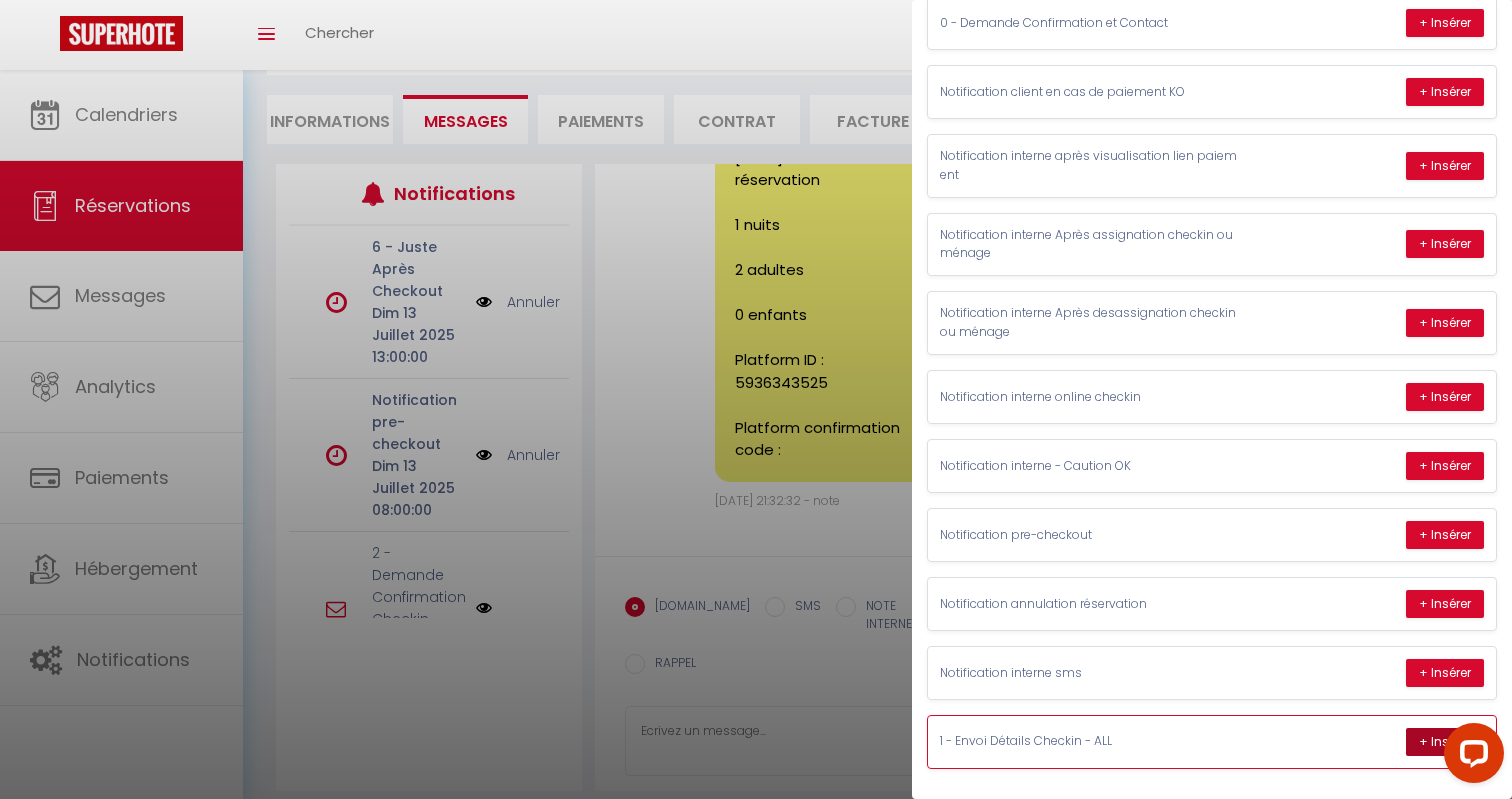 click on "+ Insérer" at bounding box center [1445, 742] 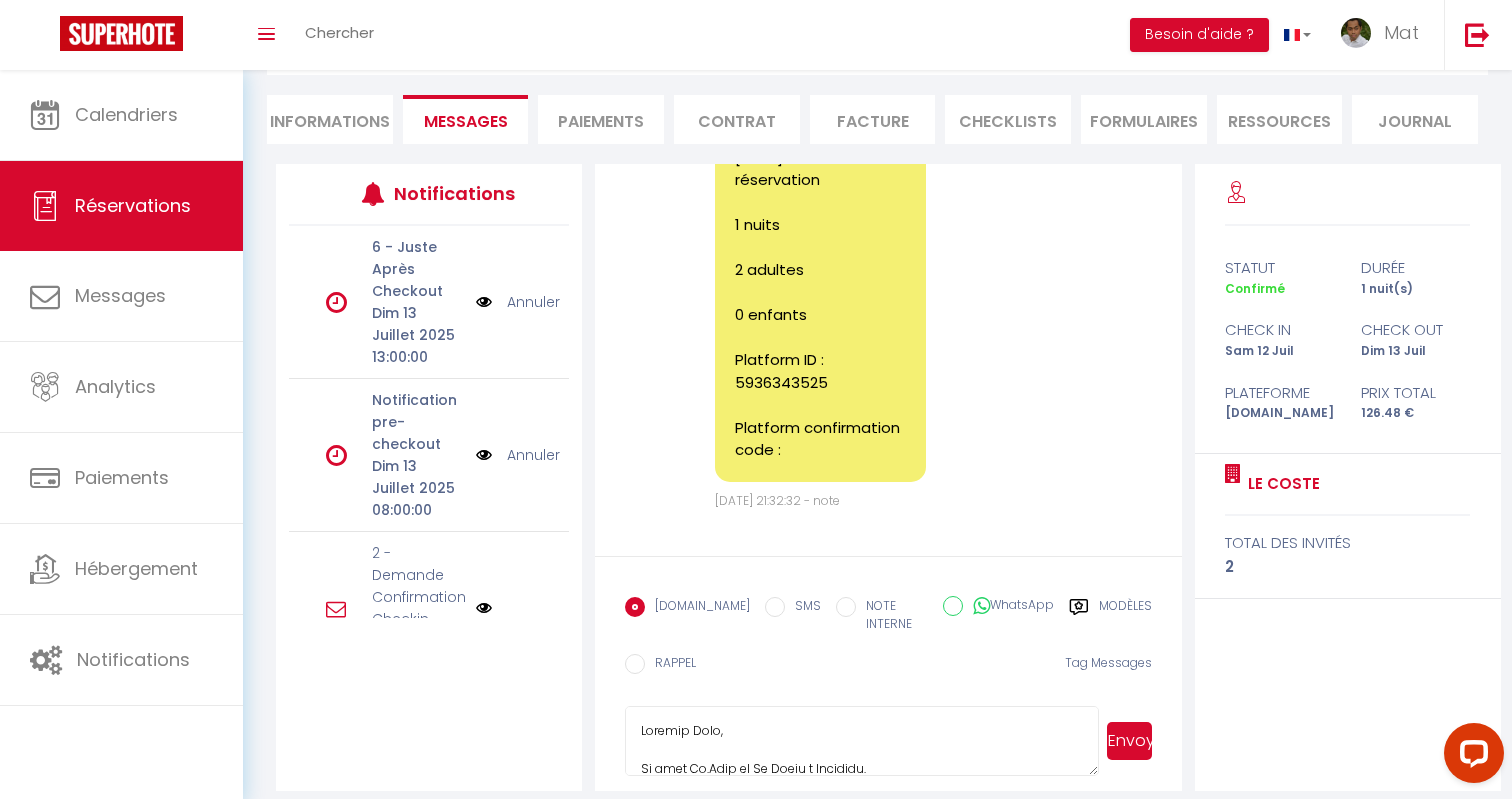 click on "Envoyer" at bounding box center [1129, 741] 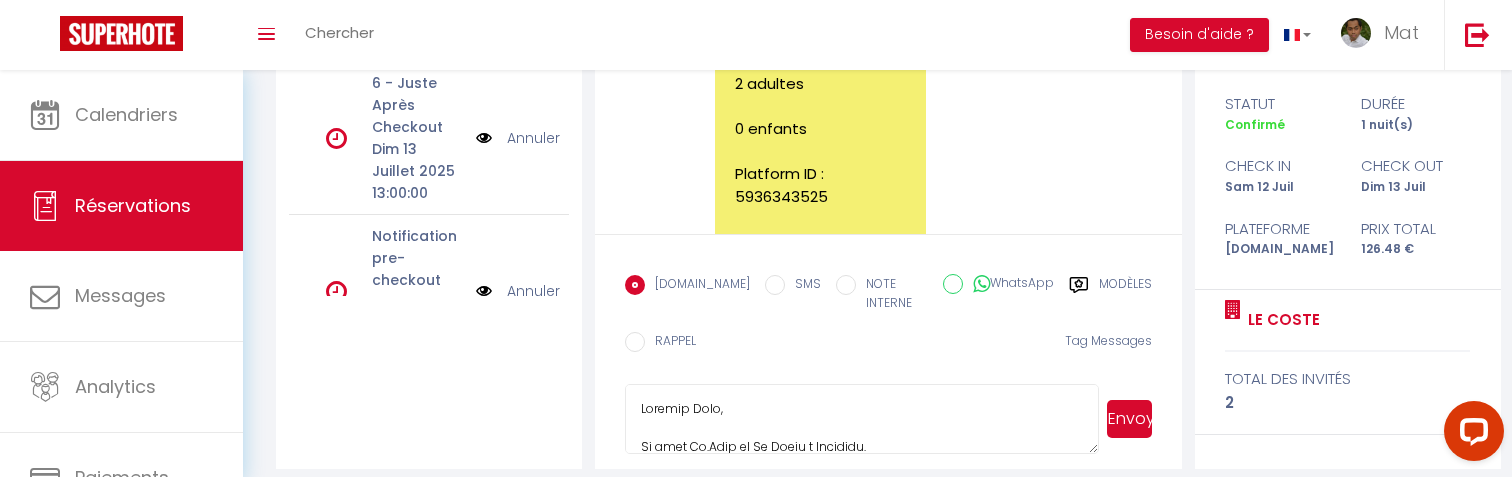 click on "Envoyer" at bounding box center [1129, 419] 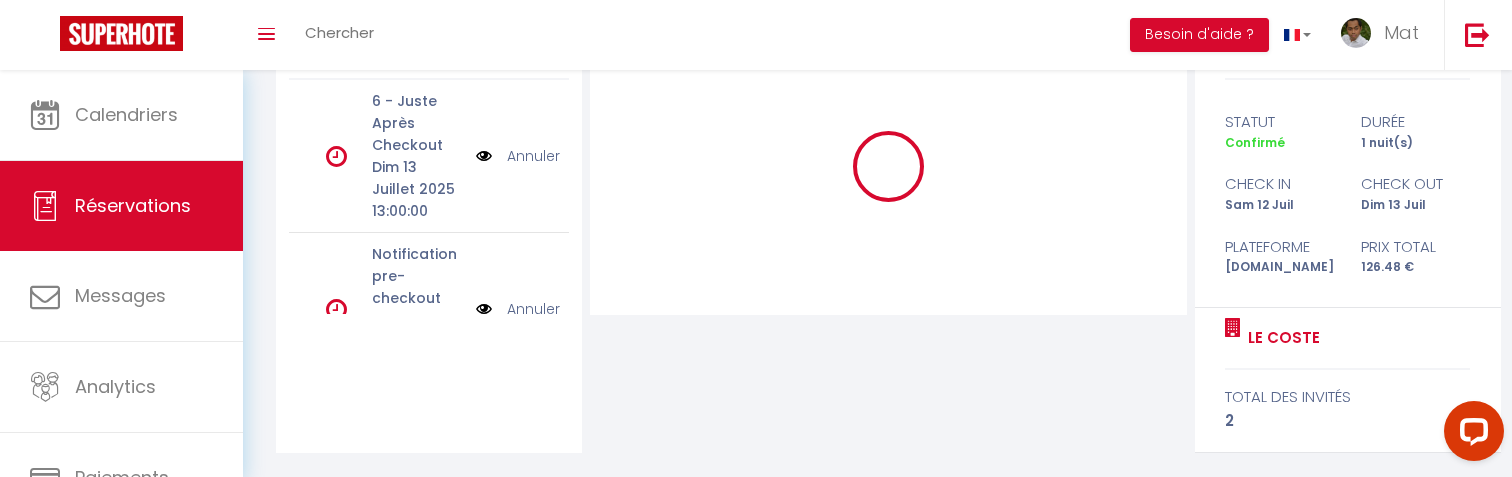 scroll, scrollTop: 313, scrollLeft: 0, axis: vertical 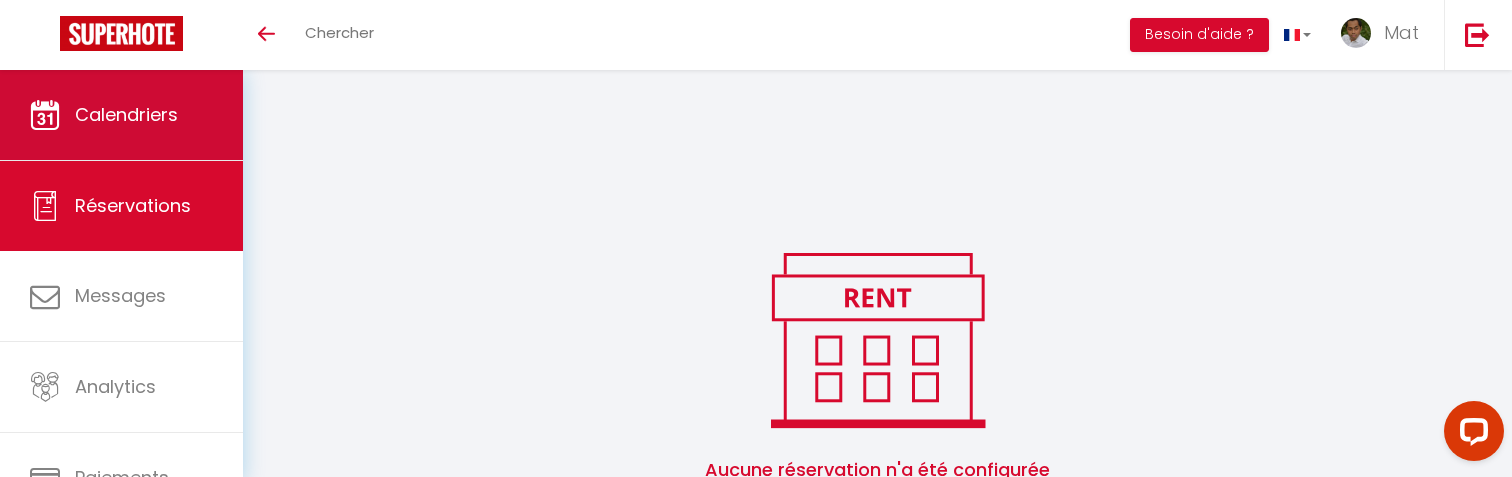 click on "Calendriers" at bounding box center [121, 115] 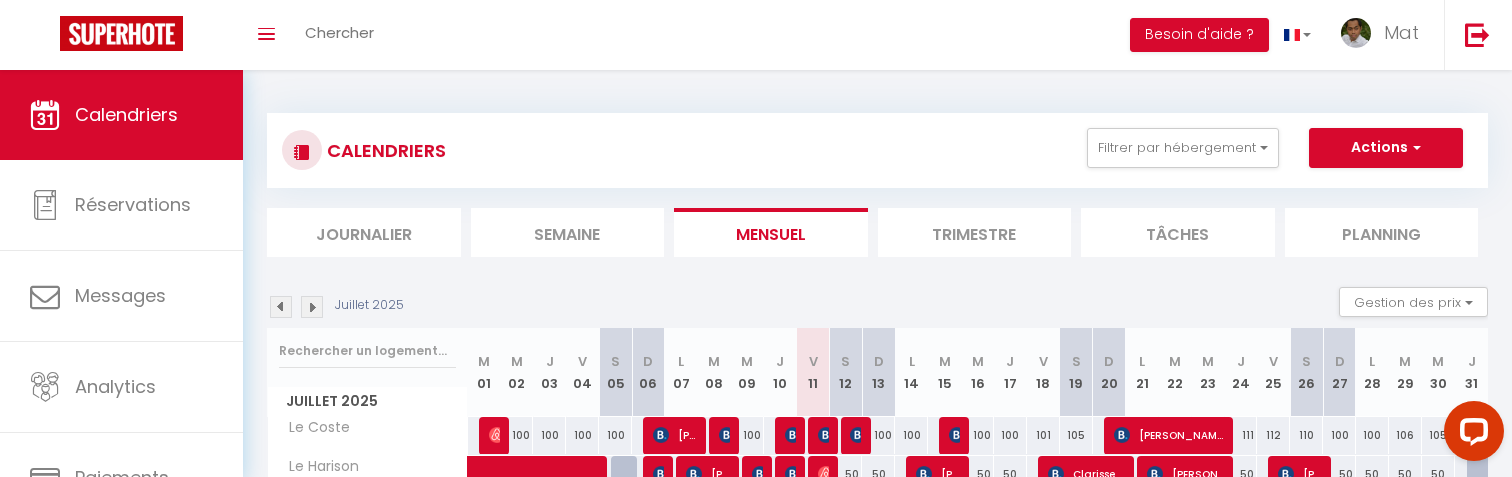 scroll, scrollTop: 10, scrollLeft: 0, axis: vertical 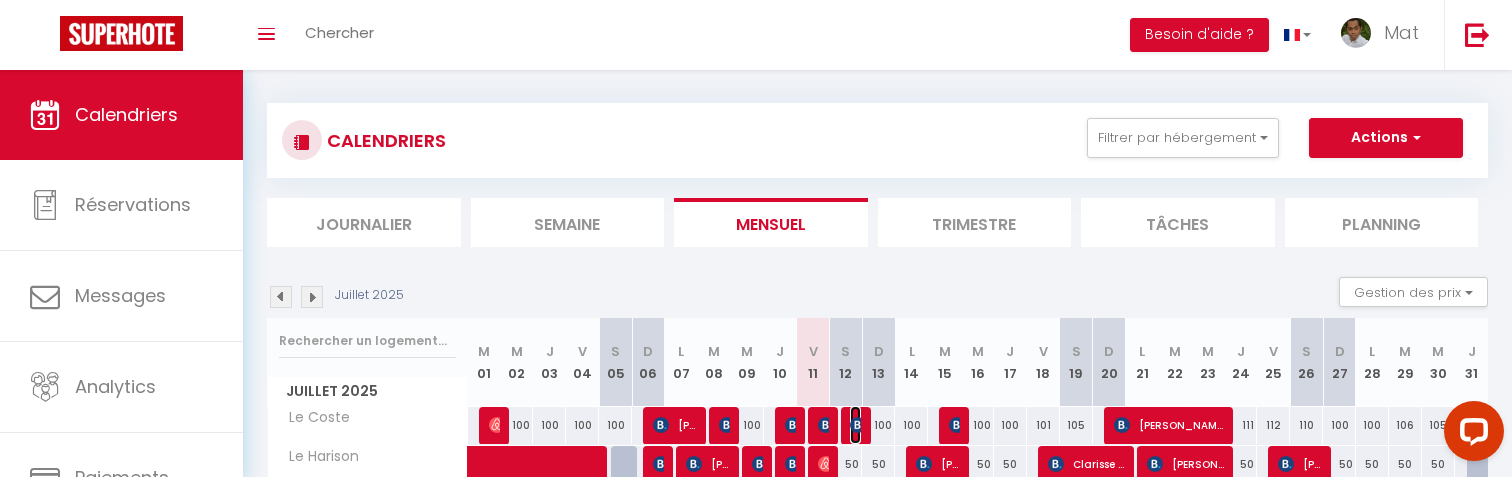 click at bounding box center (858, 425) 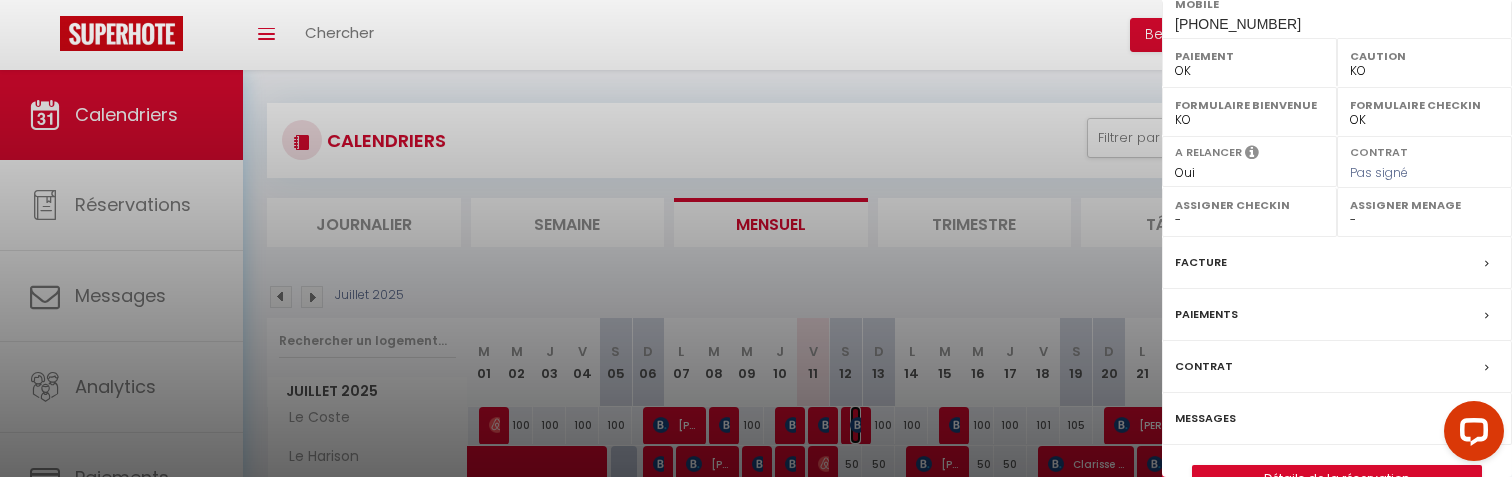 scroll, scrollTop: 455, scrollLeft: 0, axis: vertical 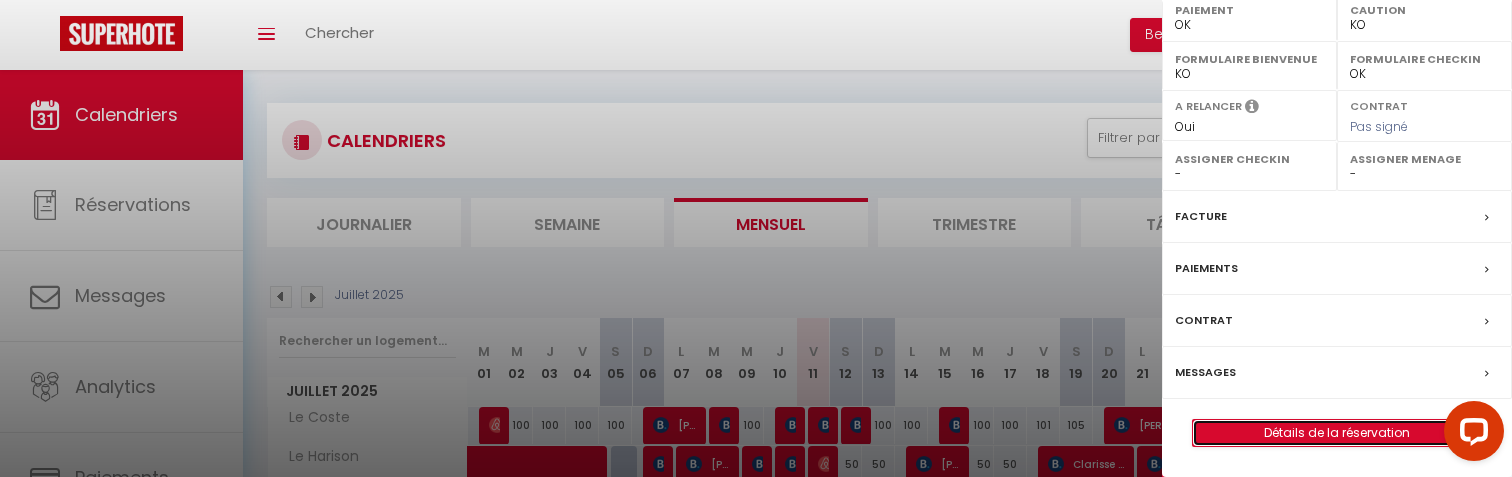 click on "Détails de la réservation" at bounding box center (1337, 433) 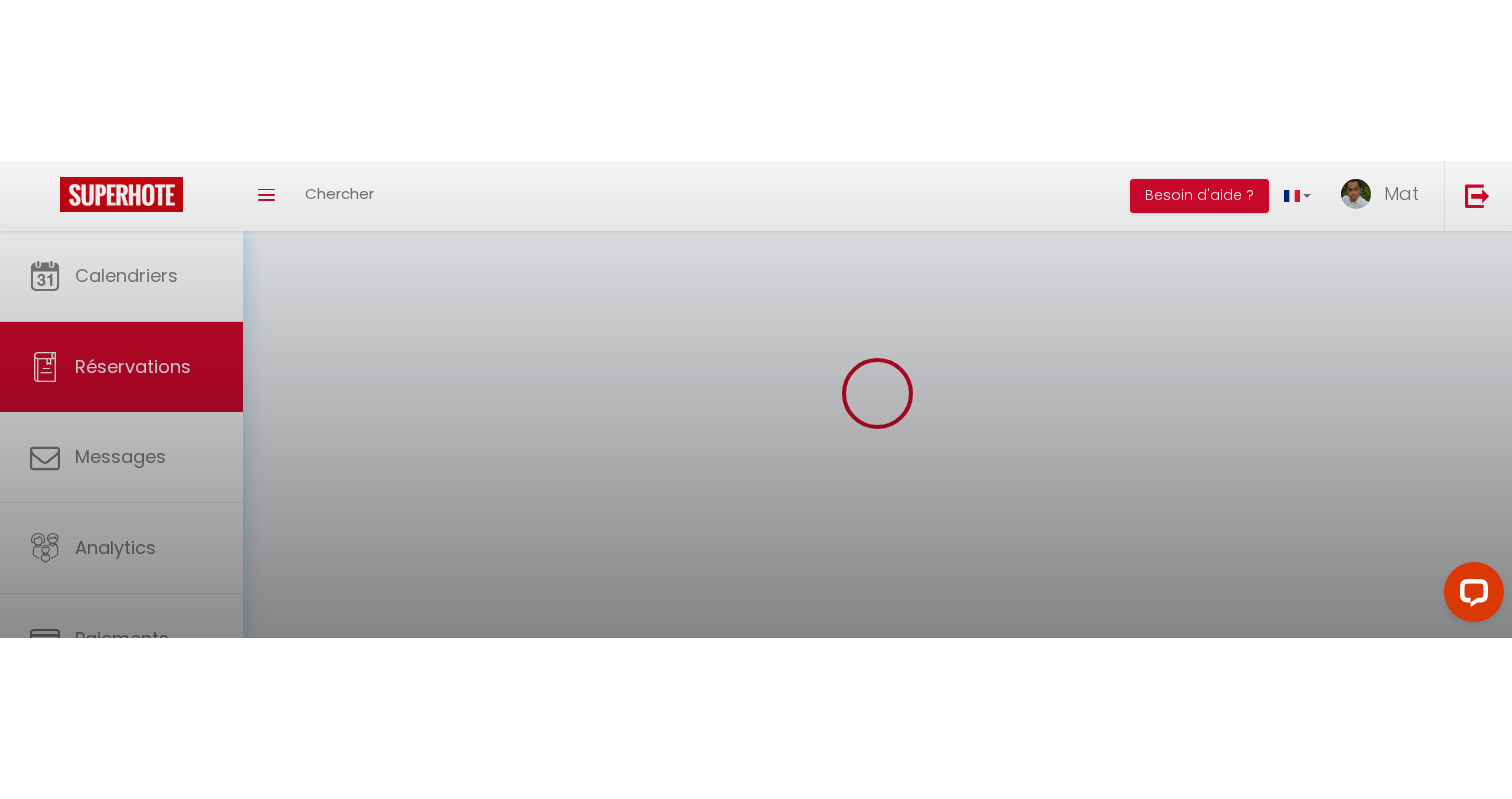 scroll, scrollTop: 0, scrollLeft: 0, axis: both 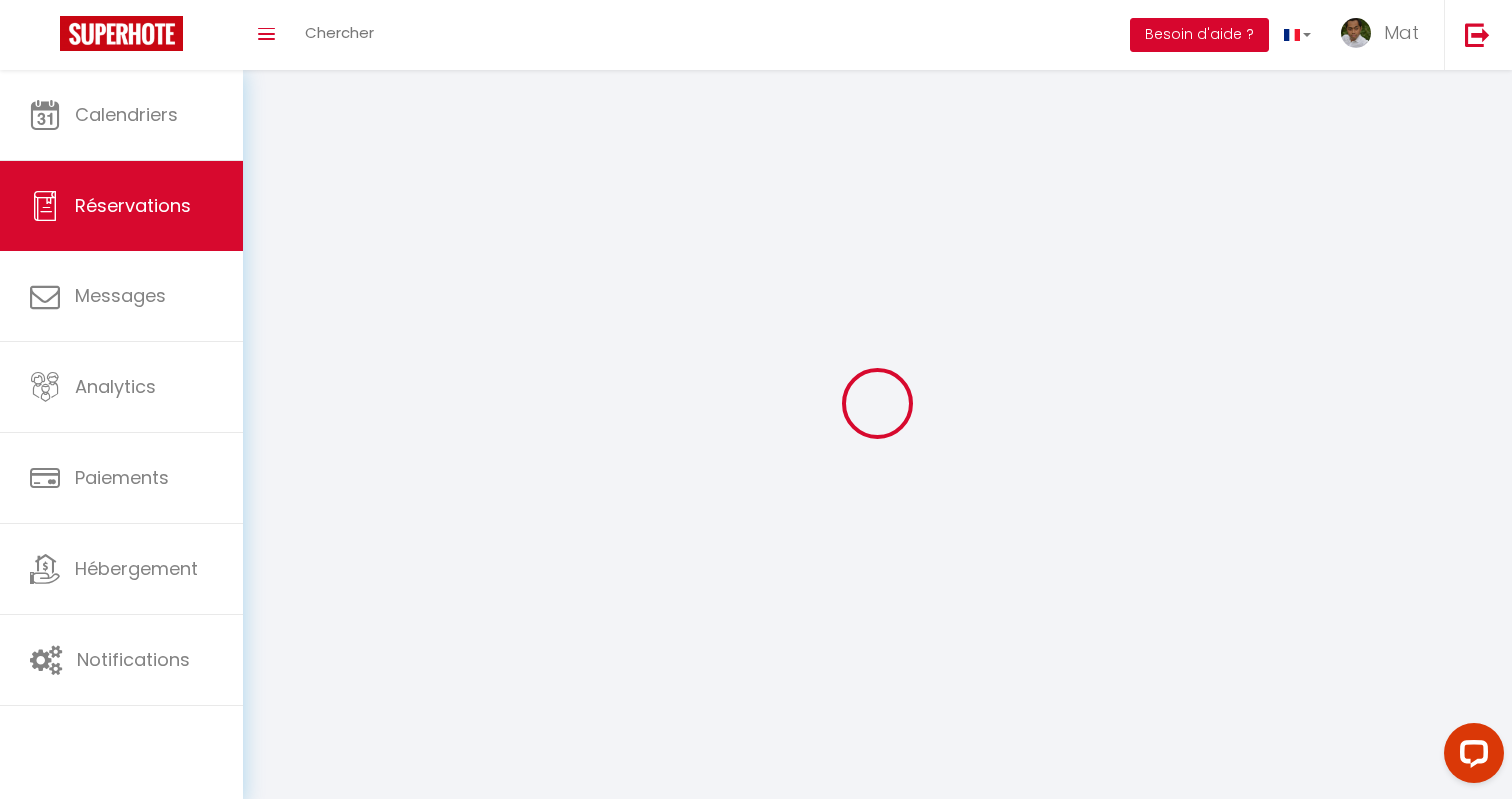 select 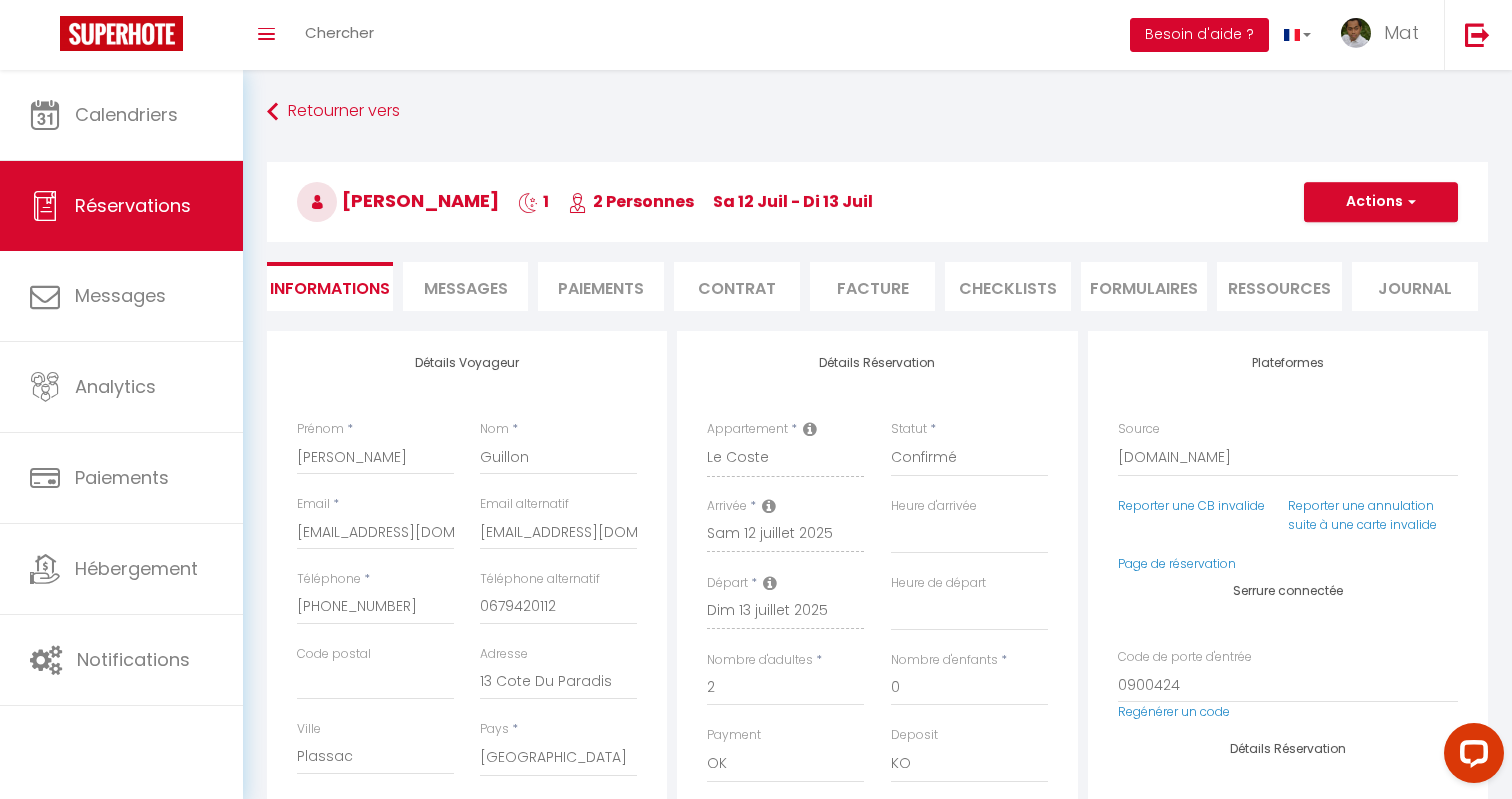 type on "30" 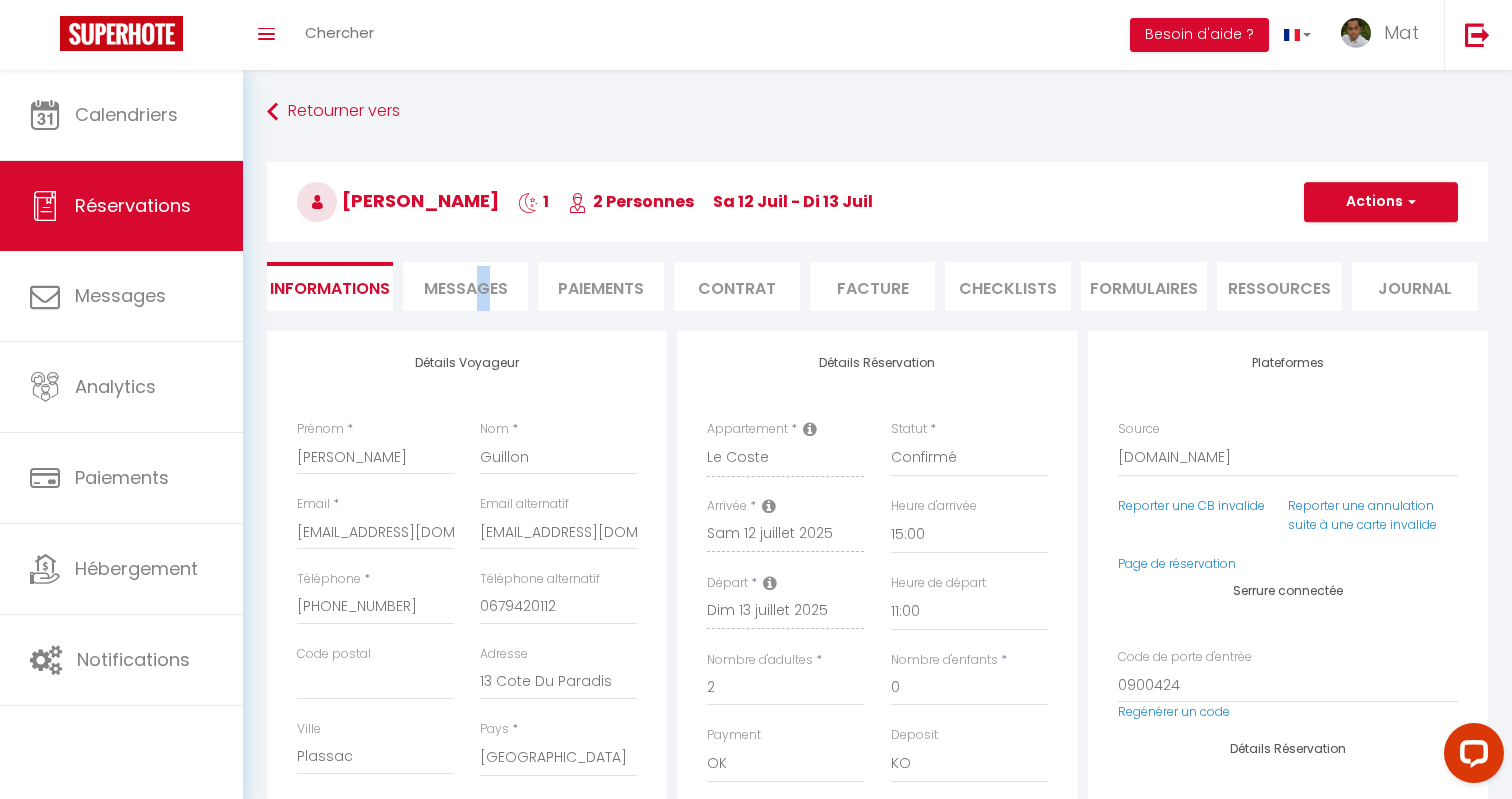 click on "Messages" at bounding box center [466, 288] 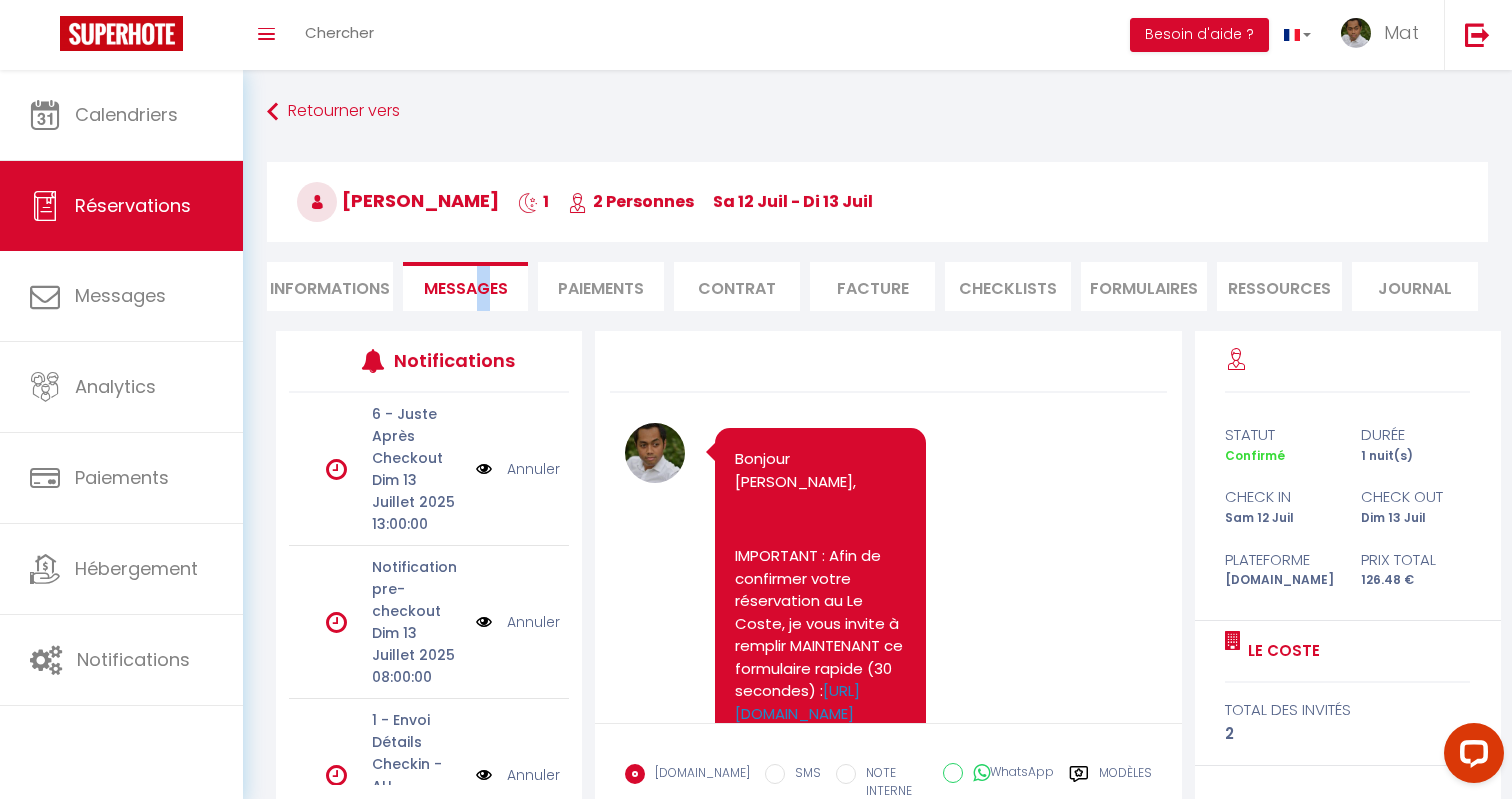 scroll, scrollTop: 167, scrollLeft: 0, axis: vertical 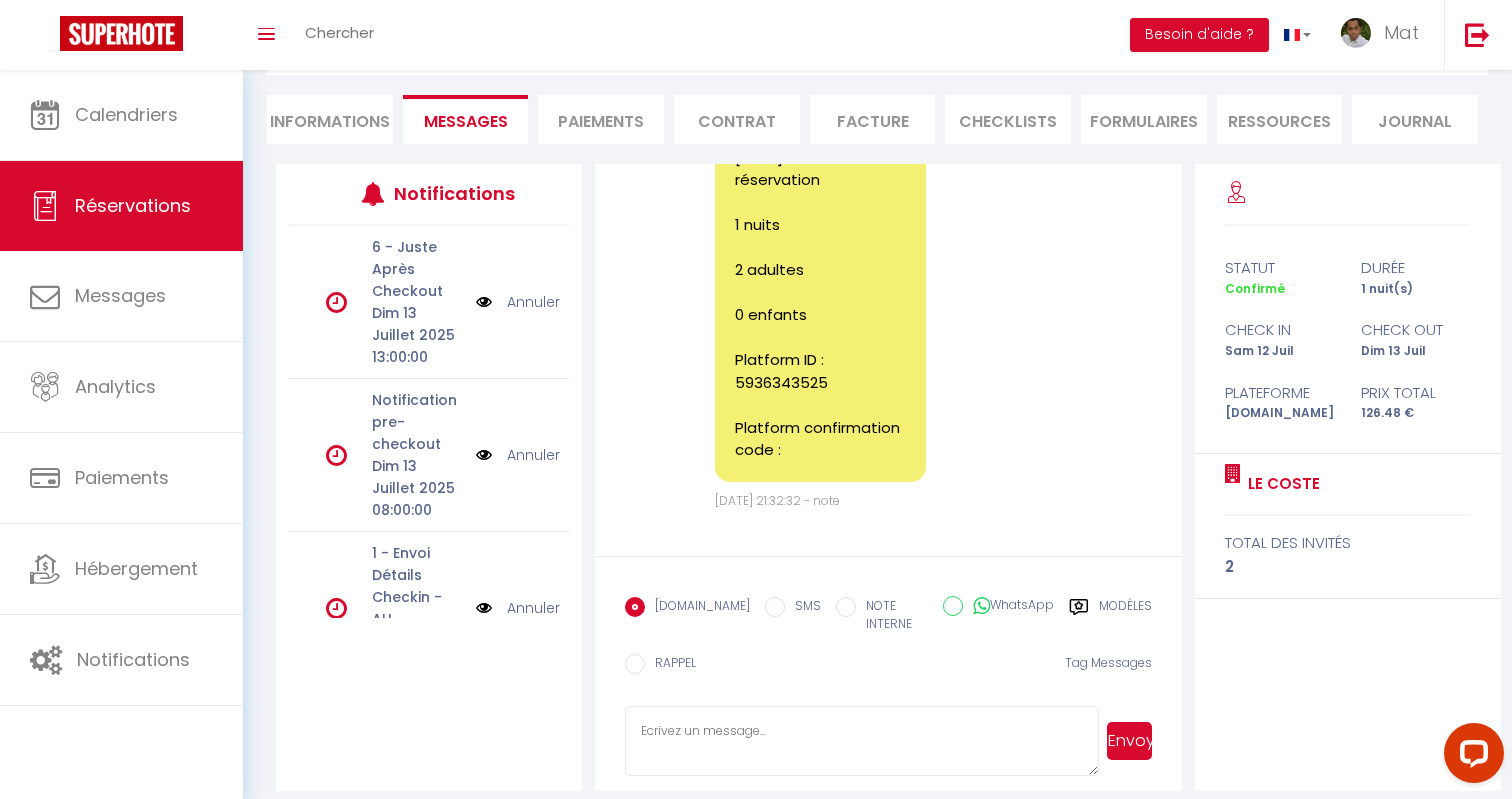 click on "Modèles" at bounding box center [1125, 617] 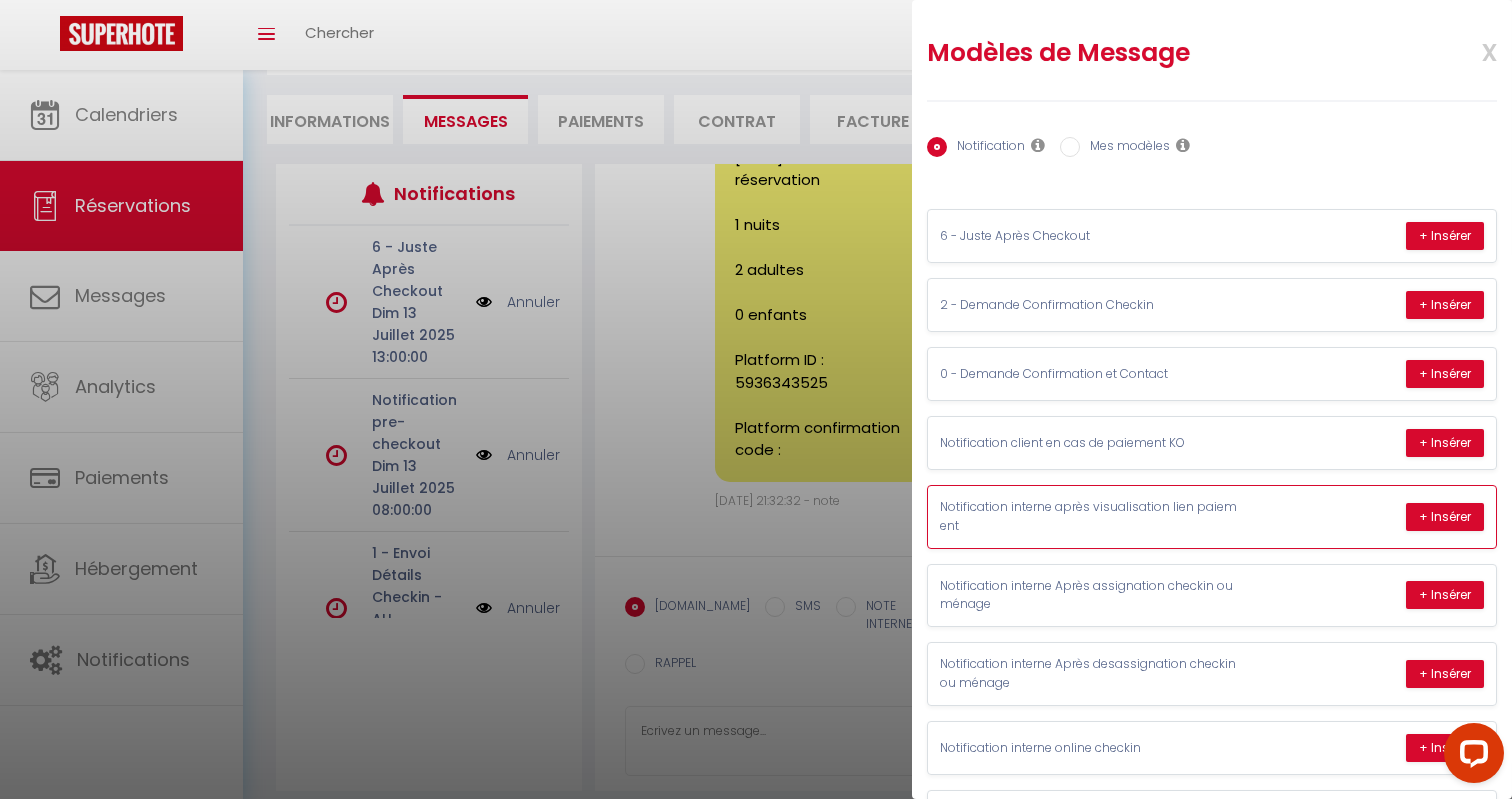 scroll, scrollTop: 351, scrollLeft: 0, axis: vertical 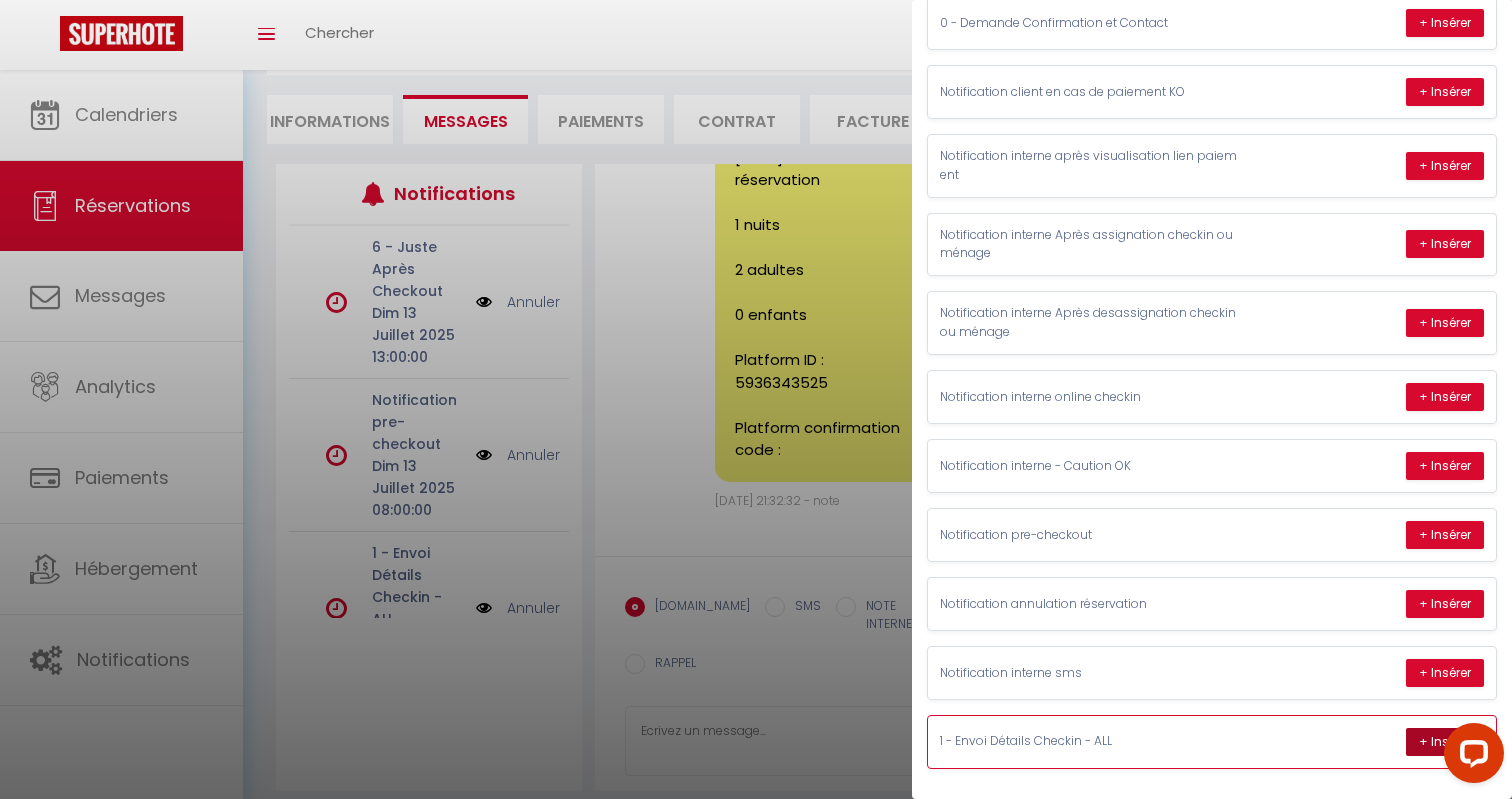click on "+ Insérer" at bounding box center (1445, 742) 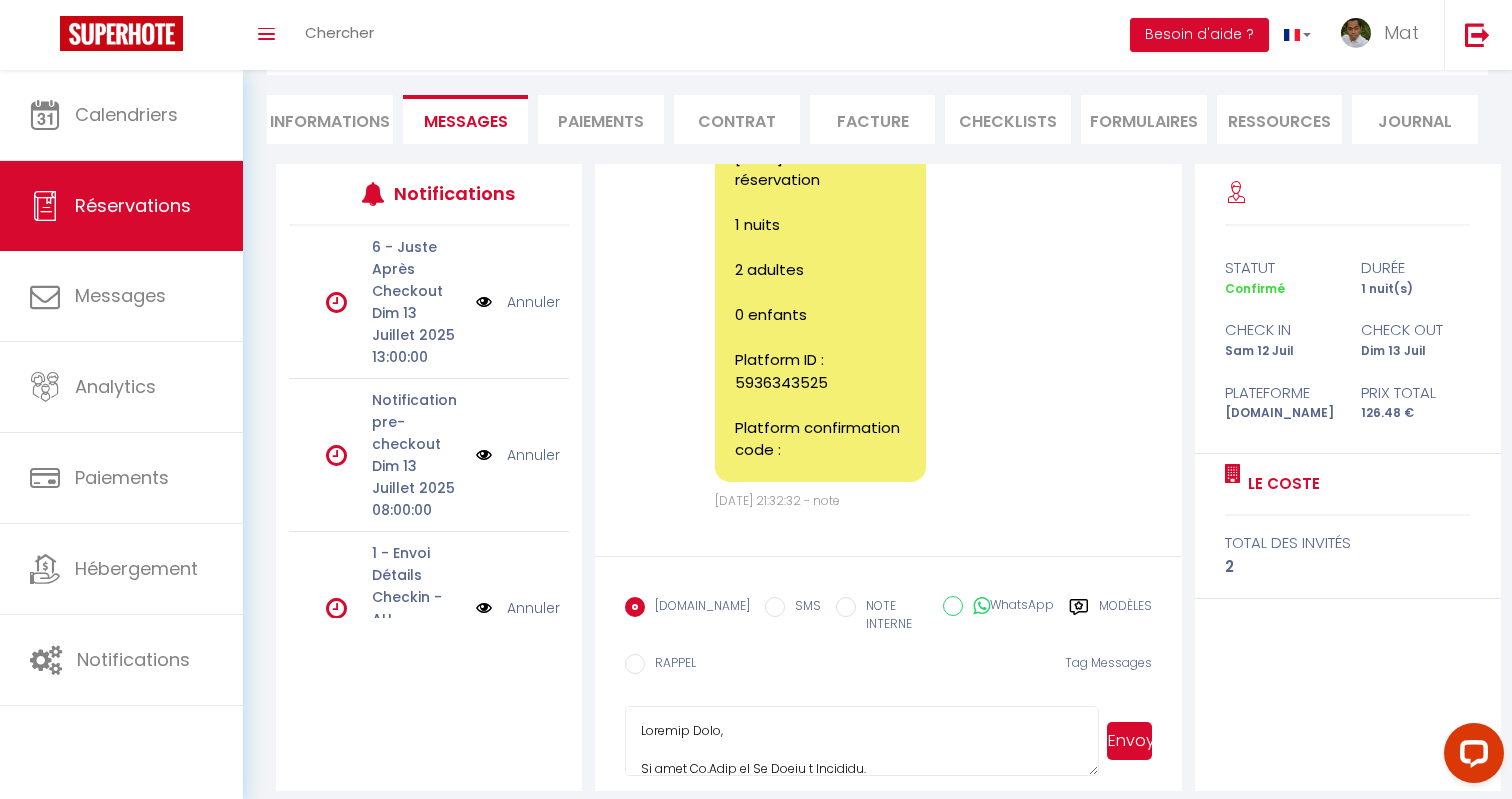 click on "Envoyer" at bounding box center [1129, 741] 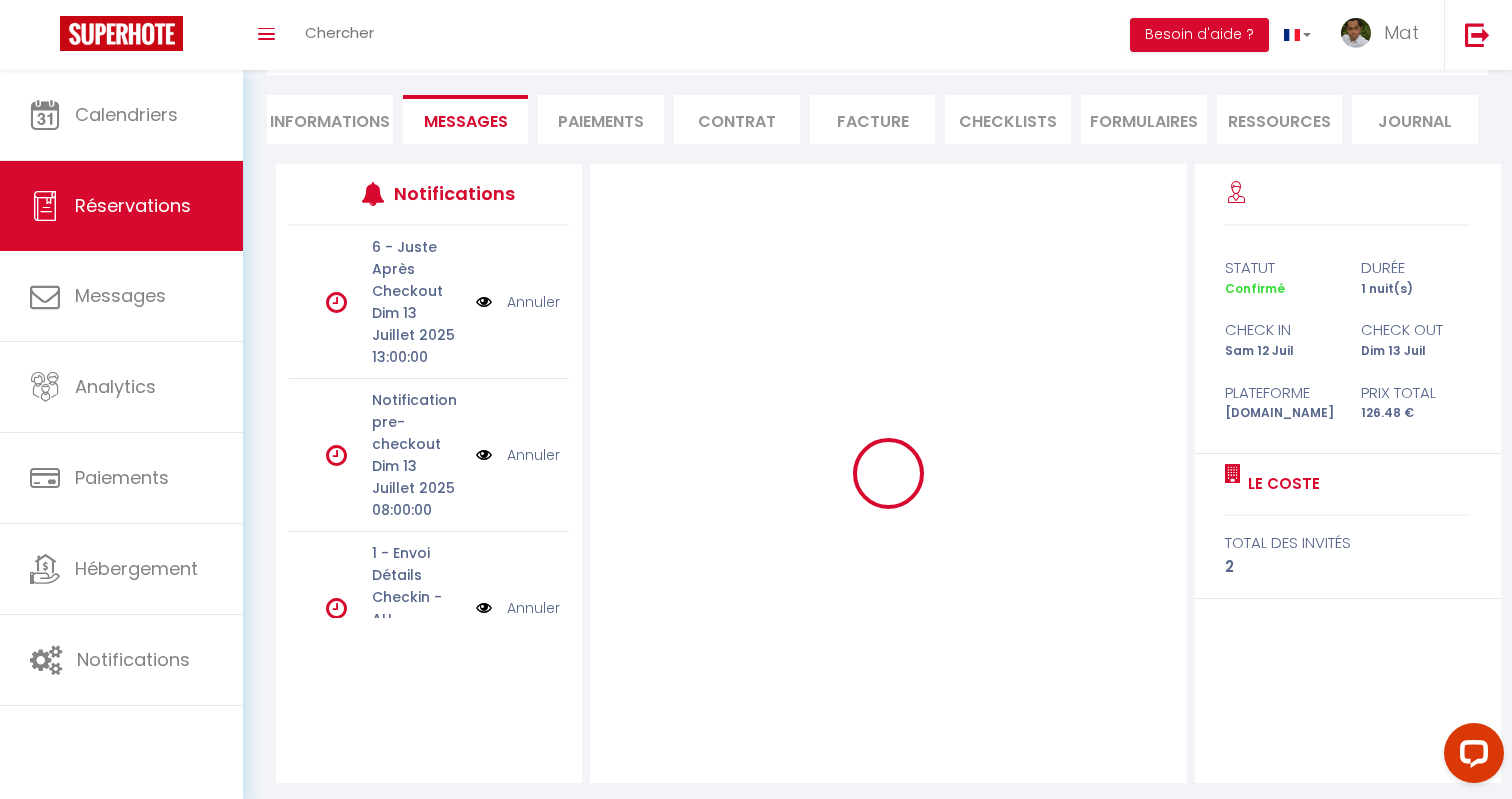 type 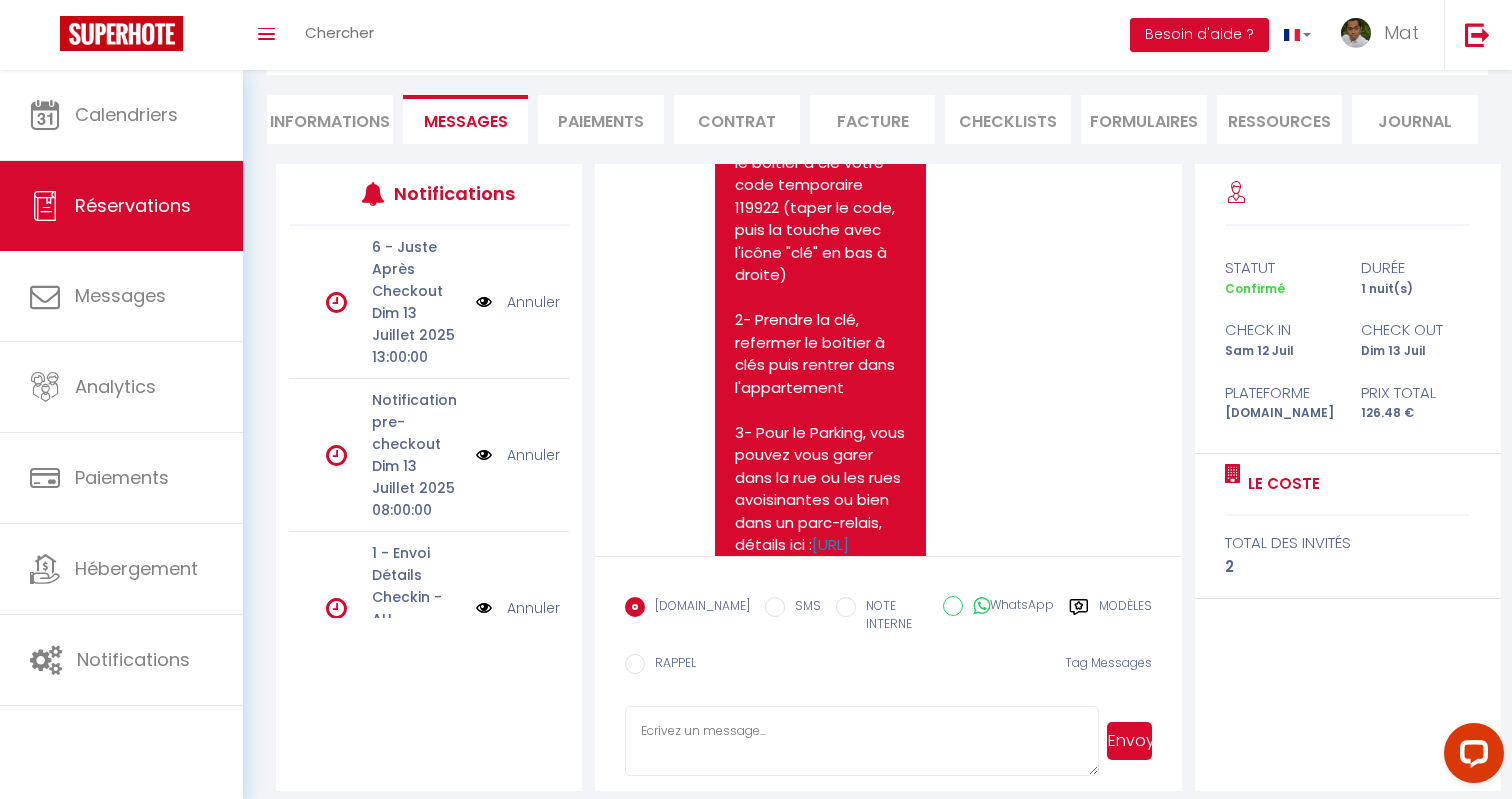 scroll, scrollTop: 2553, scrollLeft: 0, axis: vertical 